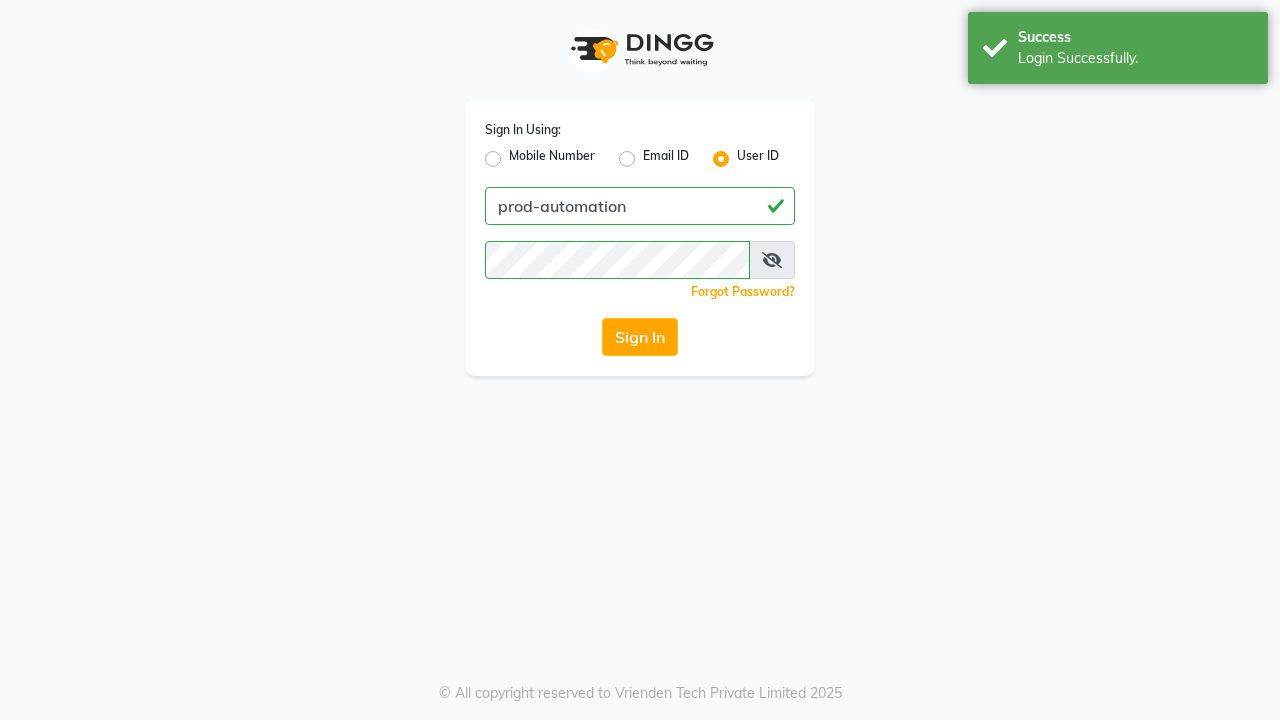 scroll, scrollTop: 0, scrollLeft: 0, axis: both 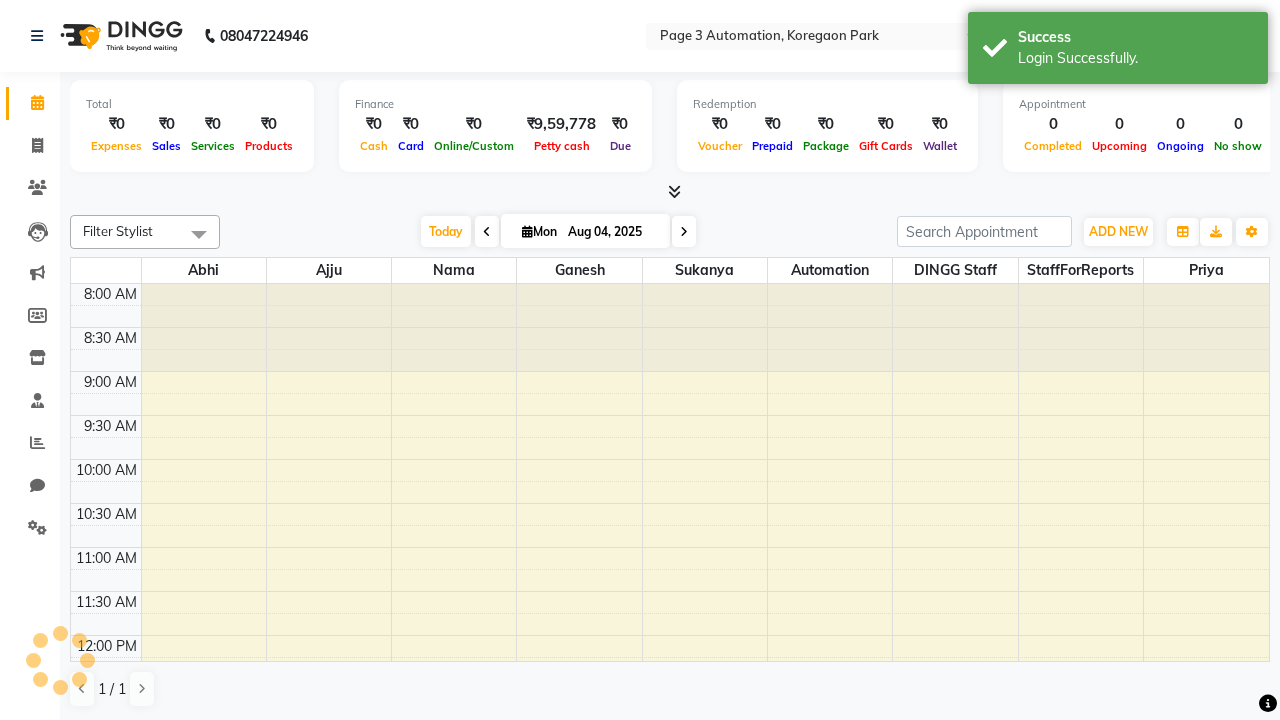 select on "en" 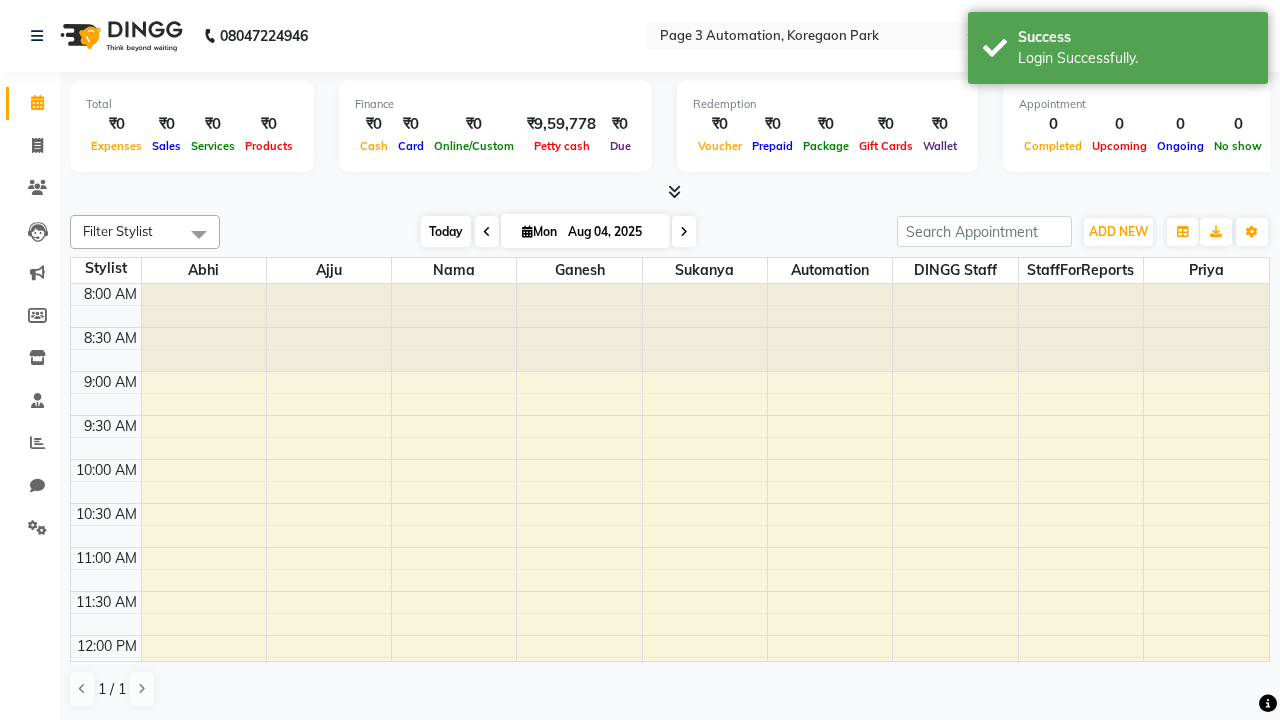 click on "Today" at bounding box center [446, 231] 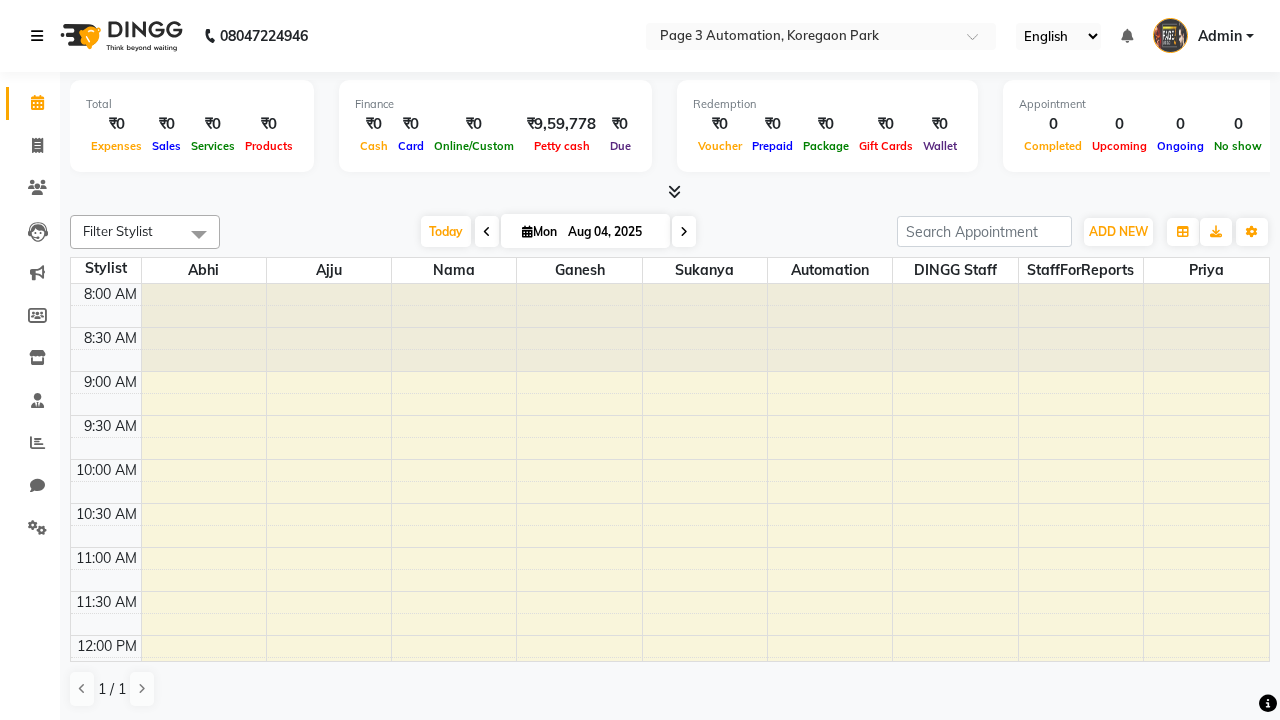 click at bounding box center (37, 36) 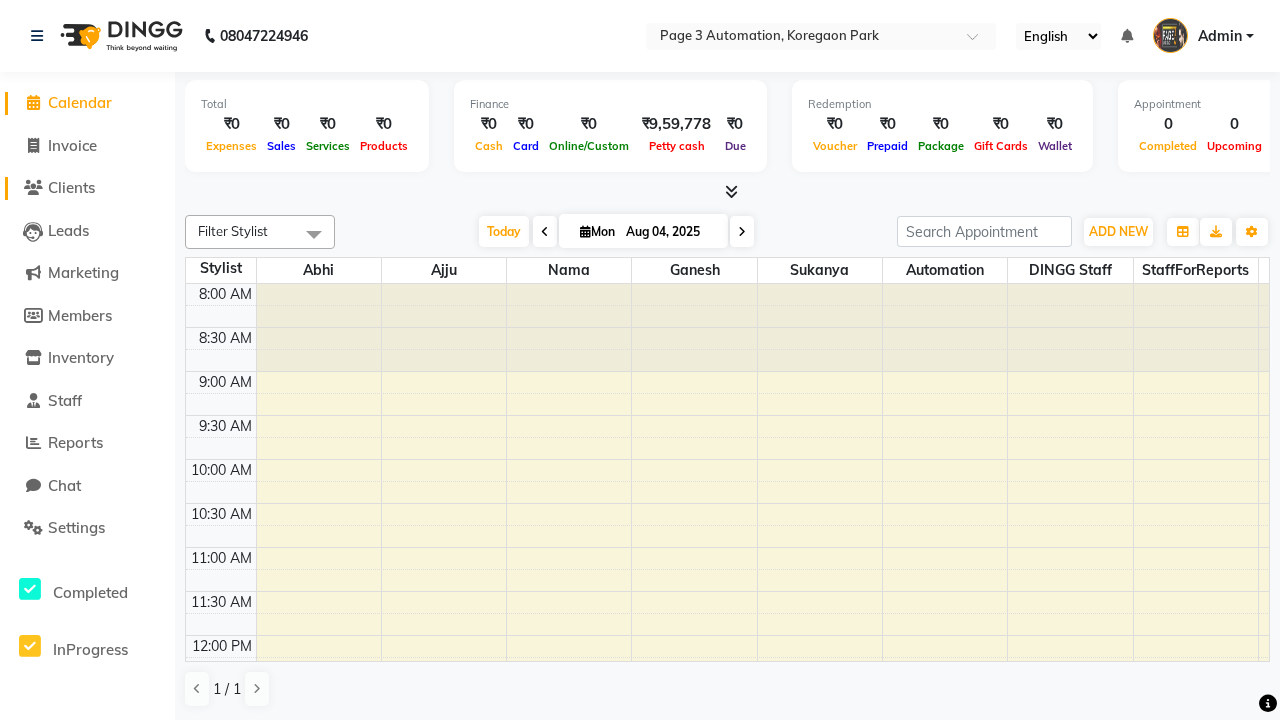 click on "Clients" 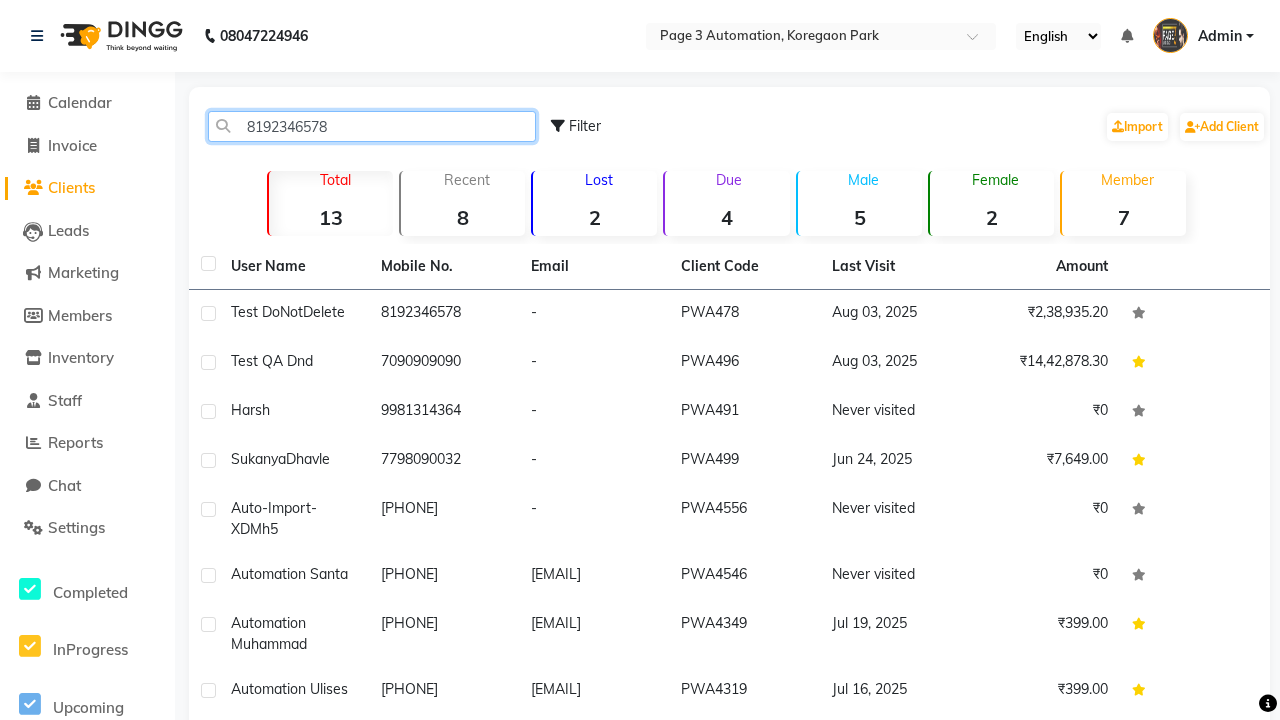 type on "8192346578" 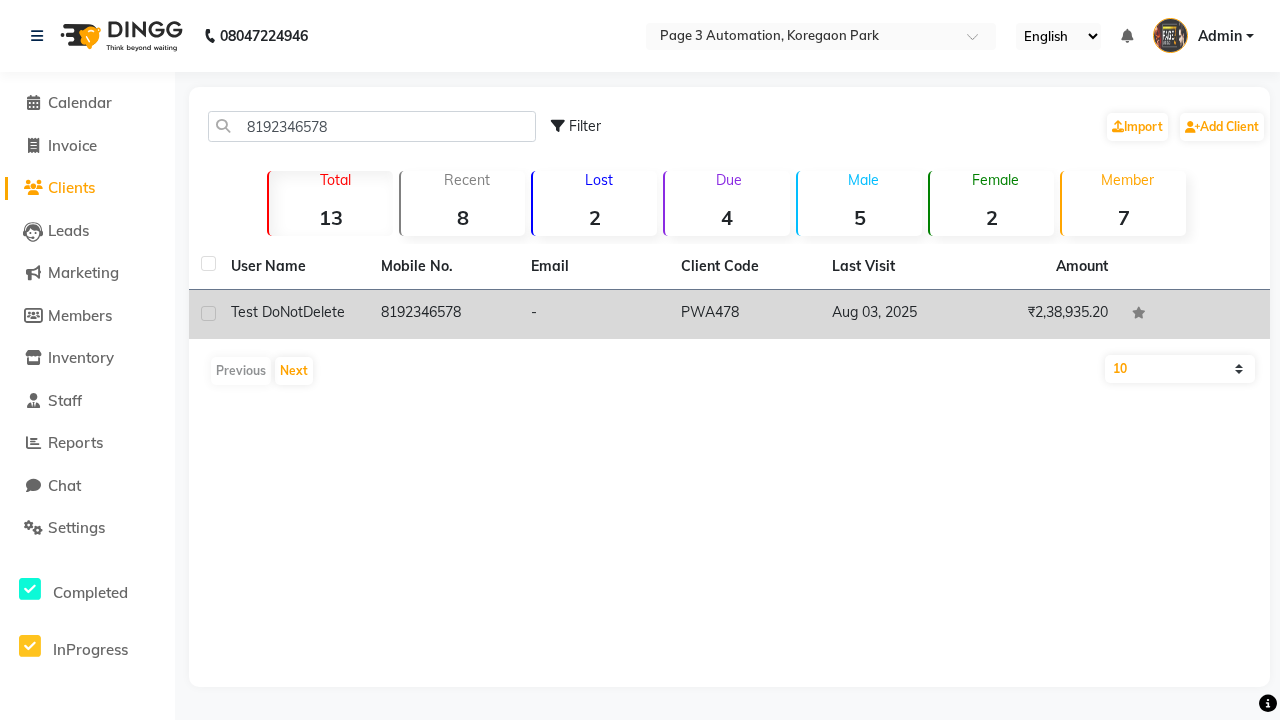 click on "8192346578" 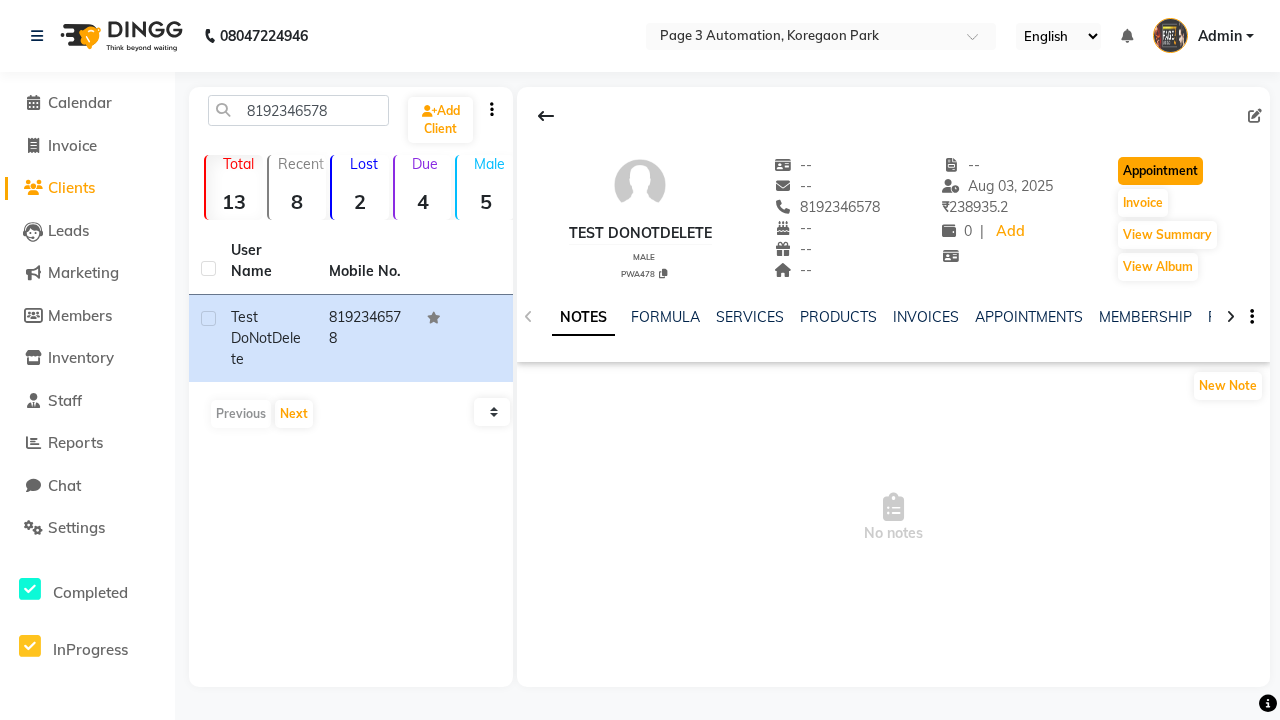 click on "Appointment" 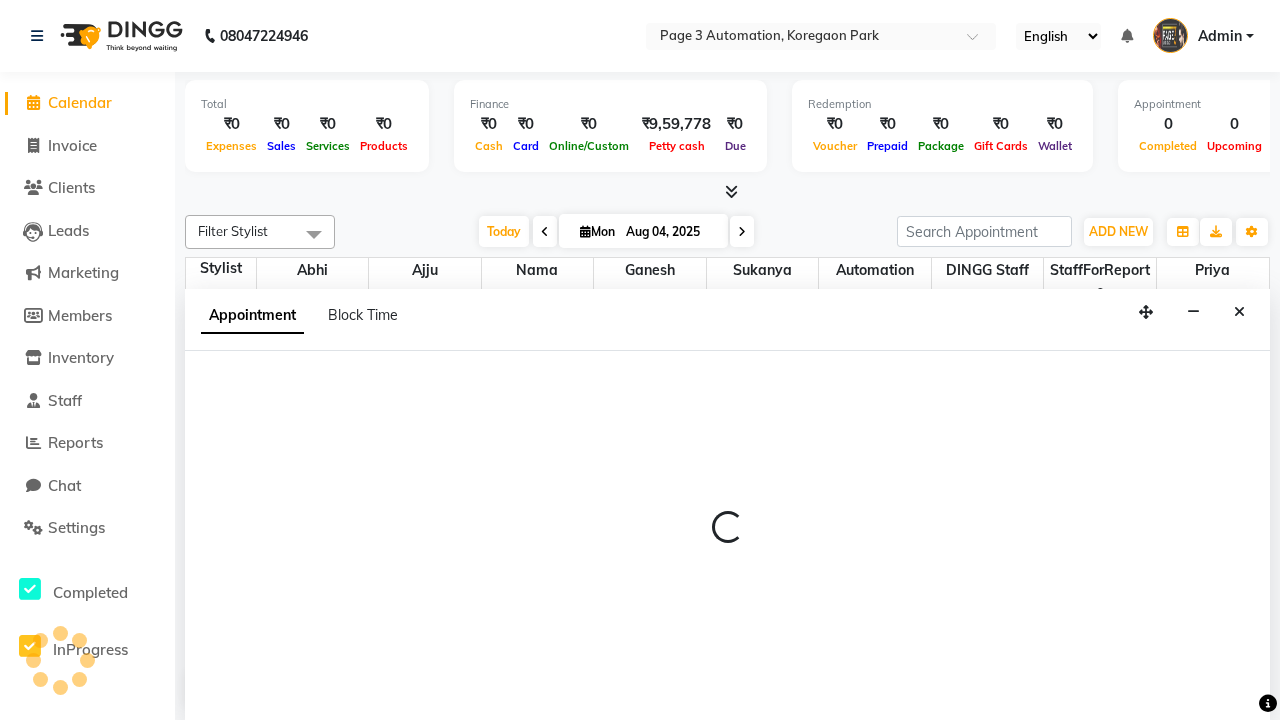 select on "tentative" 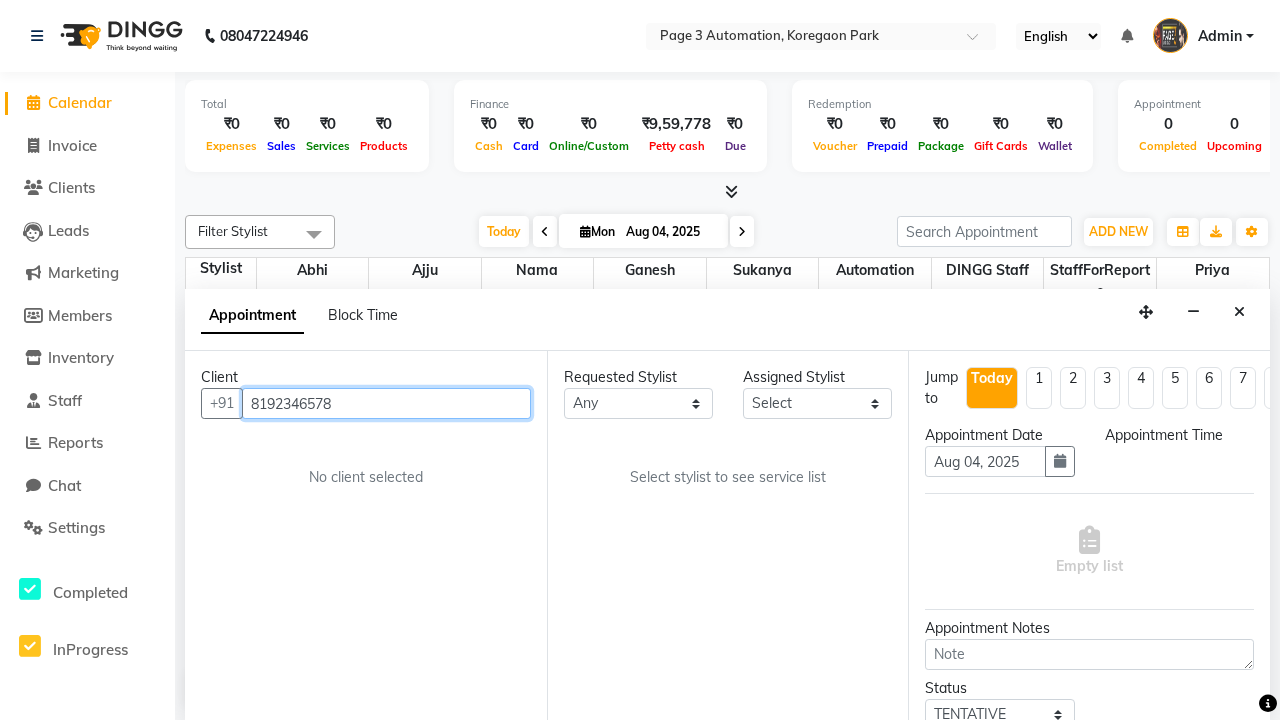 select on "540" 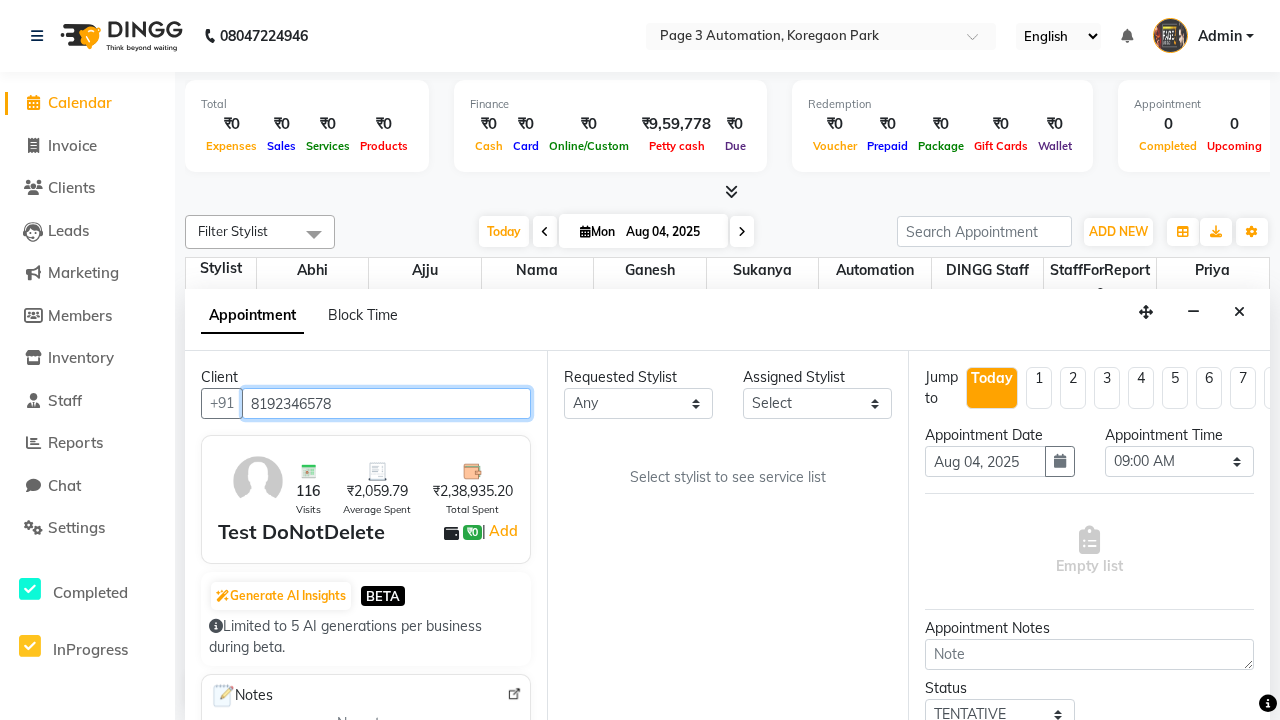 scroll, scrollTop: 1, scrollLeft: 0, axis: vertical 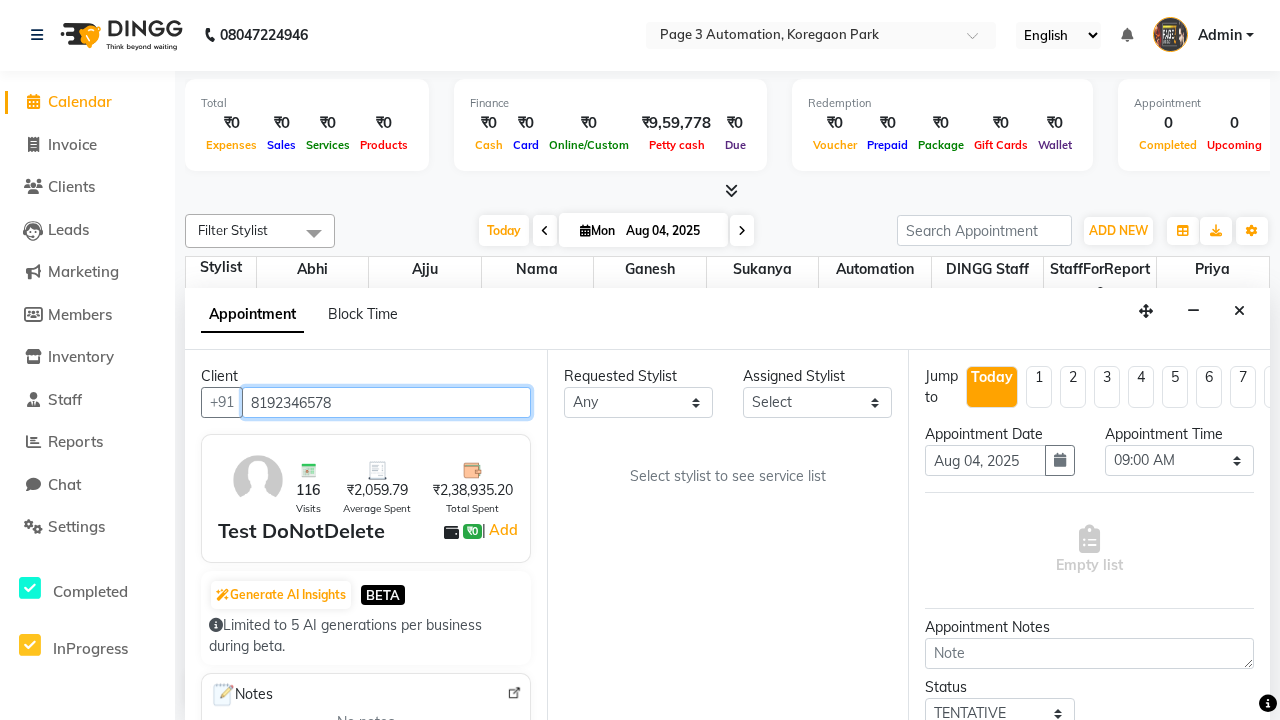 select on "711" 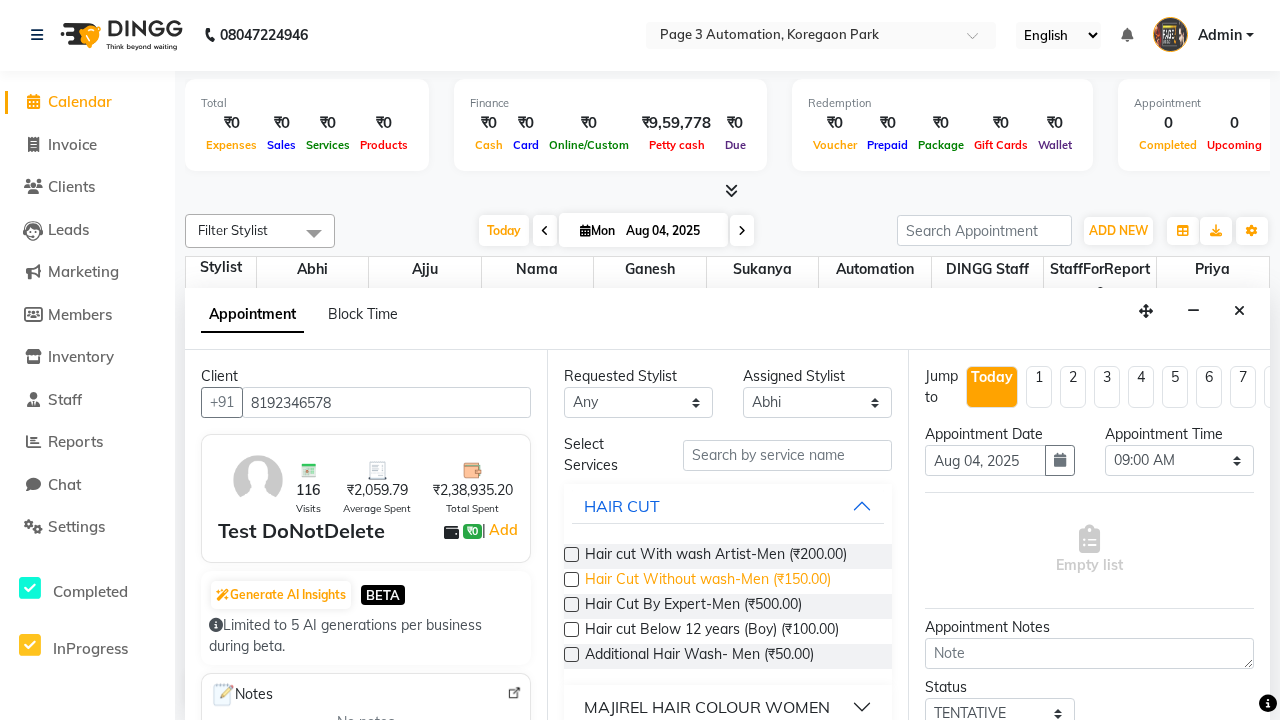 click on "Hair Cut Without wash-Men (₹150.00)" at bounding box center [708, 581] 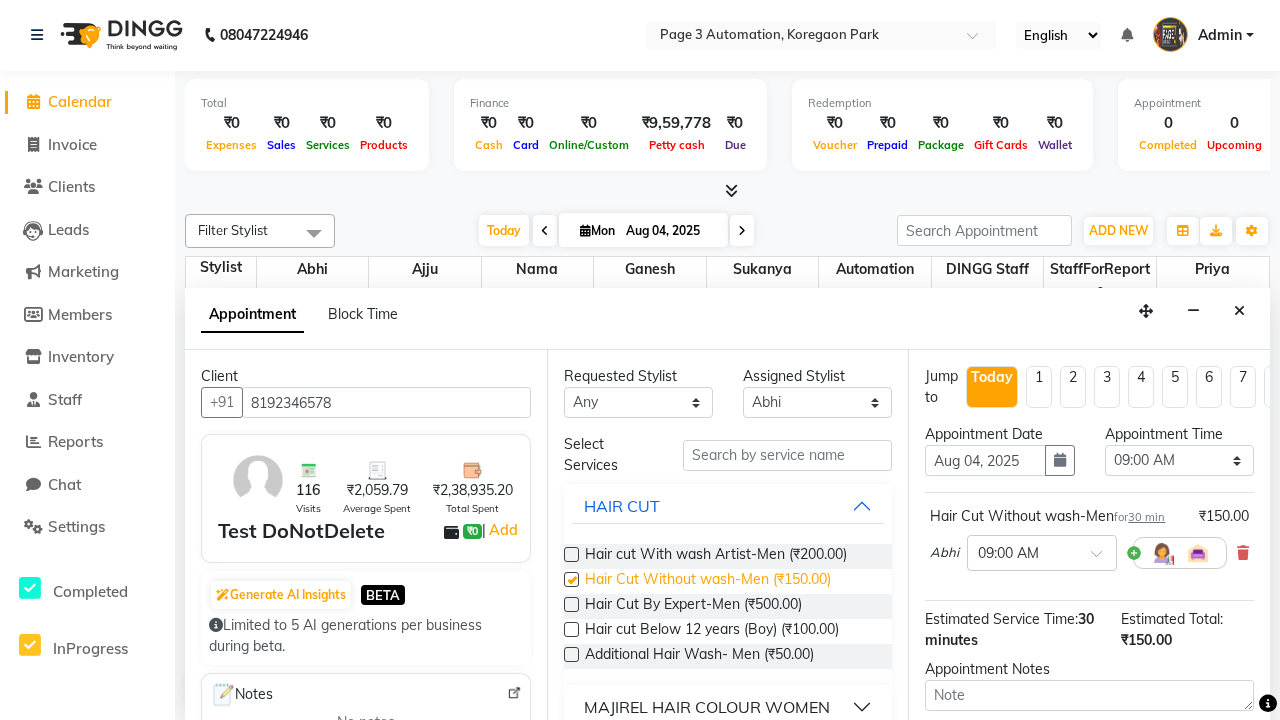 checkbox on "false" 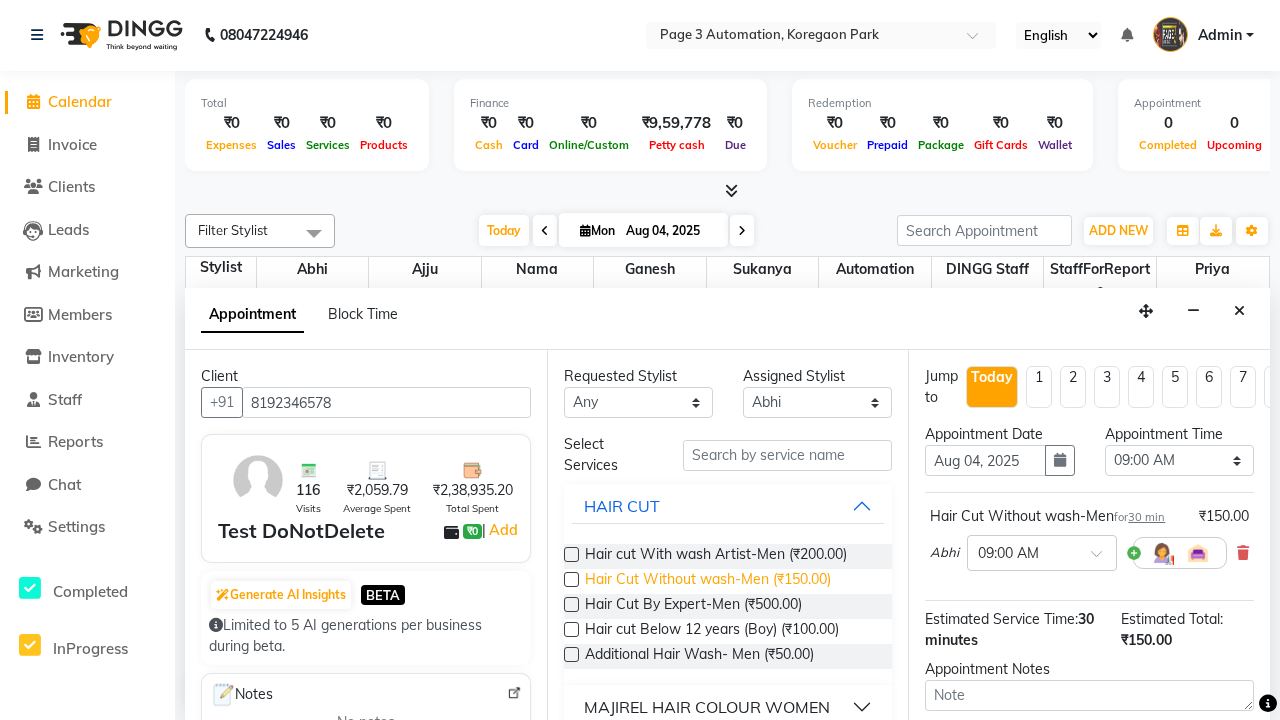 select on "780" 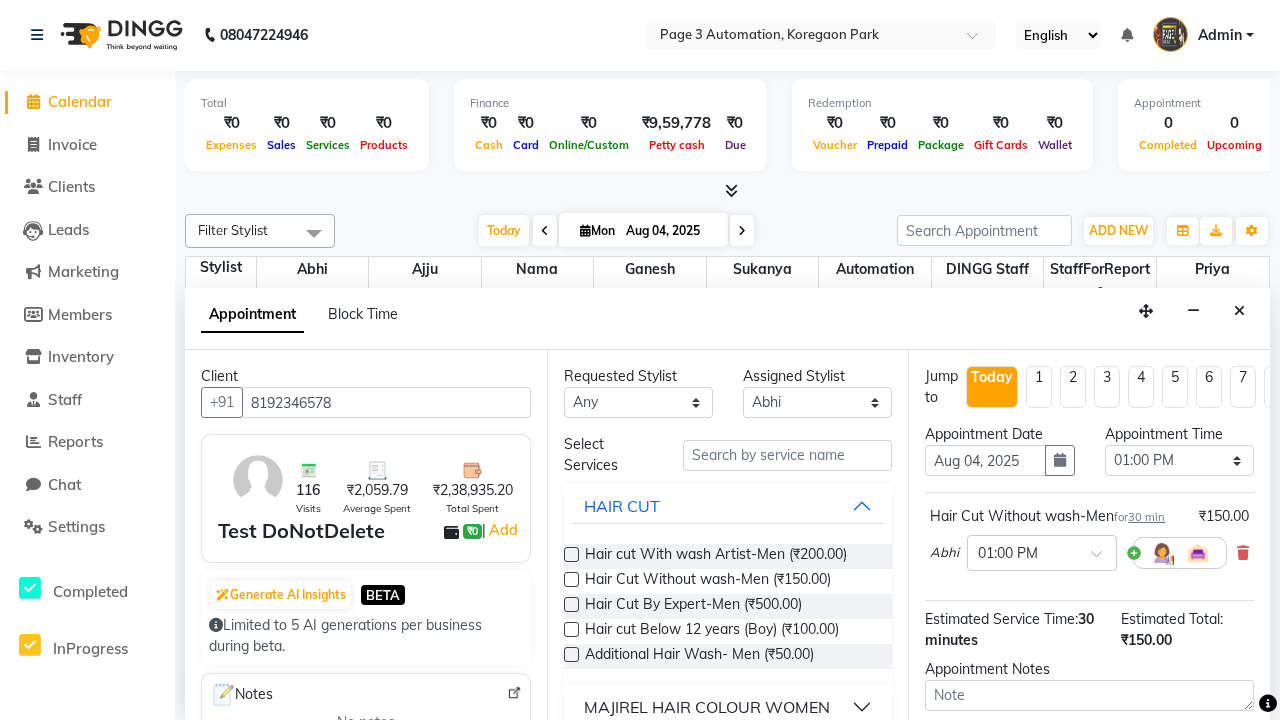 click on "Book" at bounding box center (1089, 880) 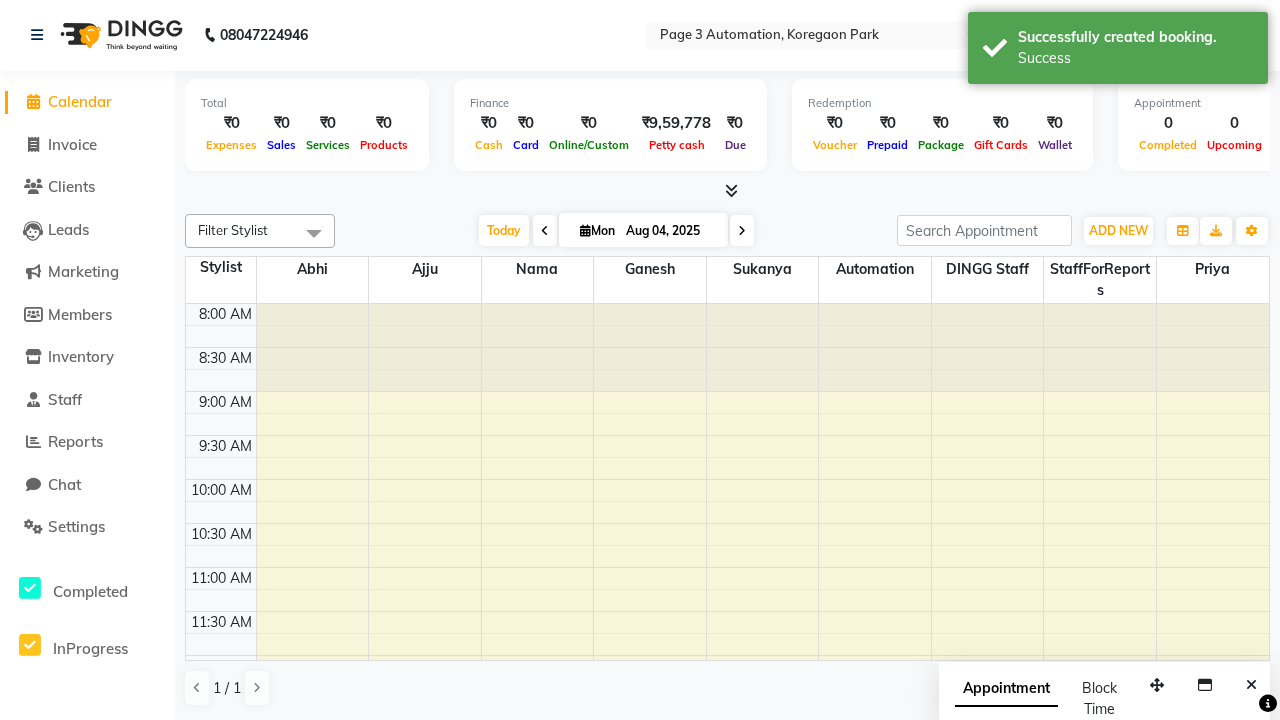 scroll, scrollTop: 0, scrollLeft: 0, axis: both 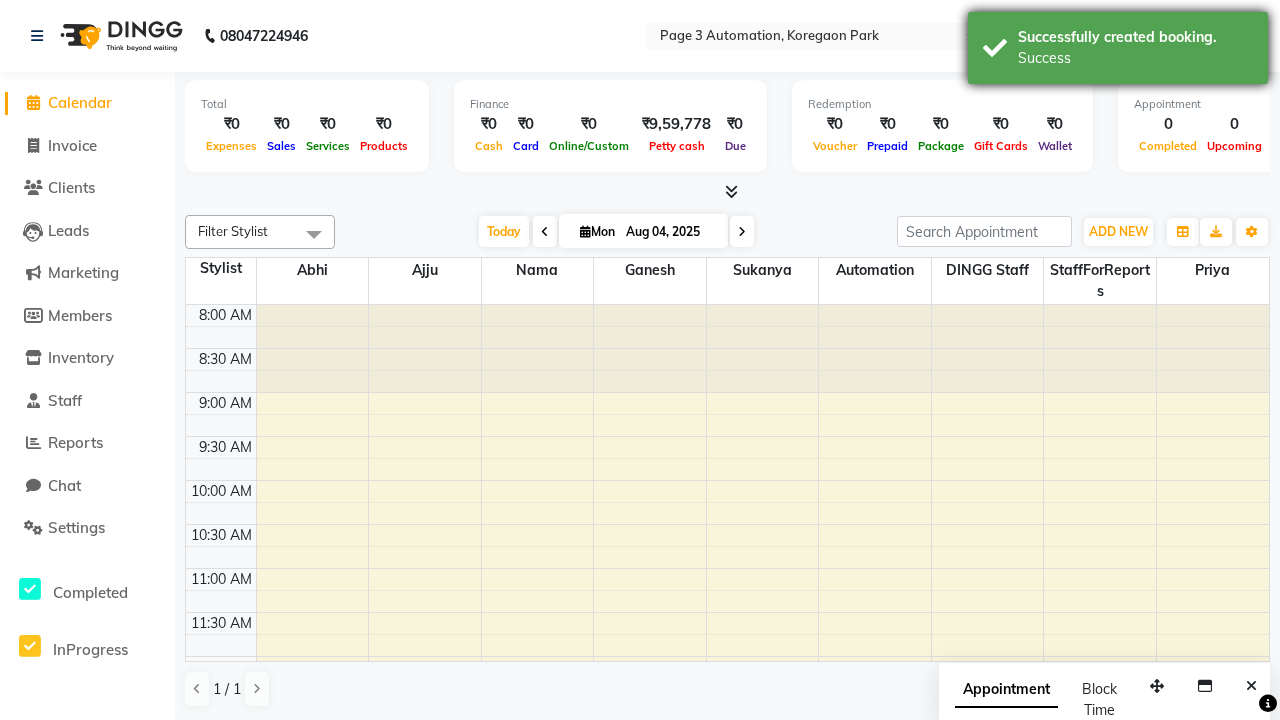 click on "Success" at bounding box center (1135, 58) 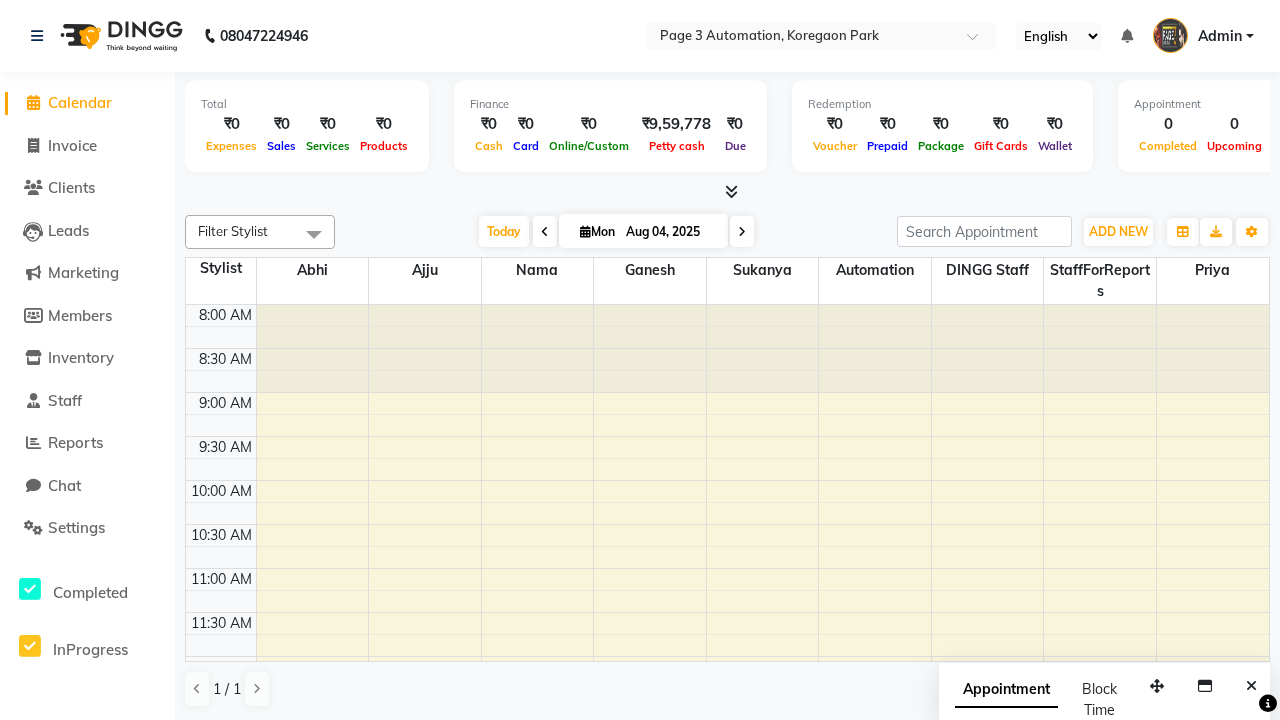 click at bounding box center [314, 234] 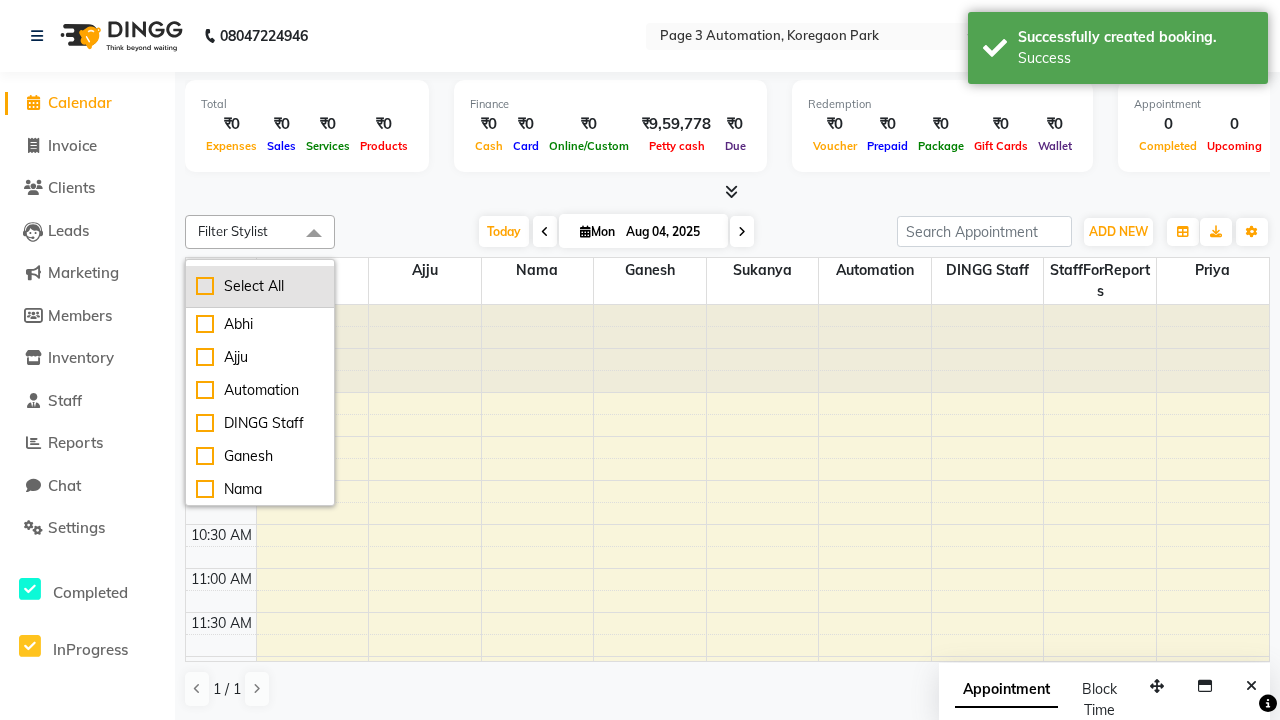 click on "Select All" at bounding box center [260, 286] 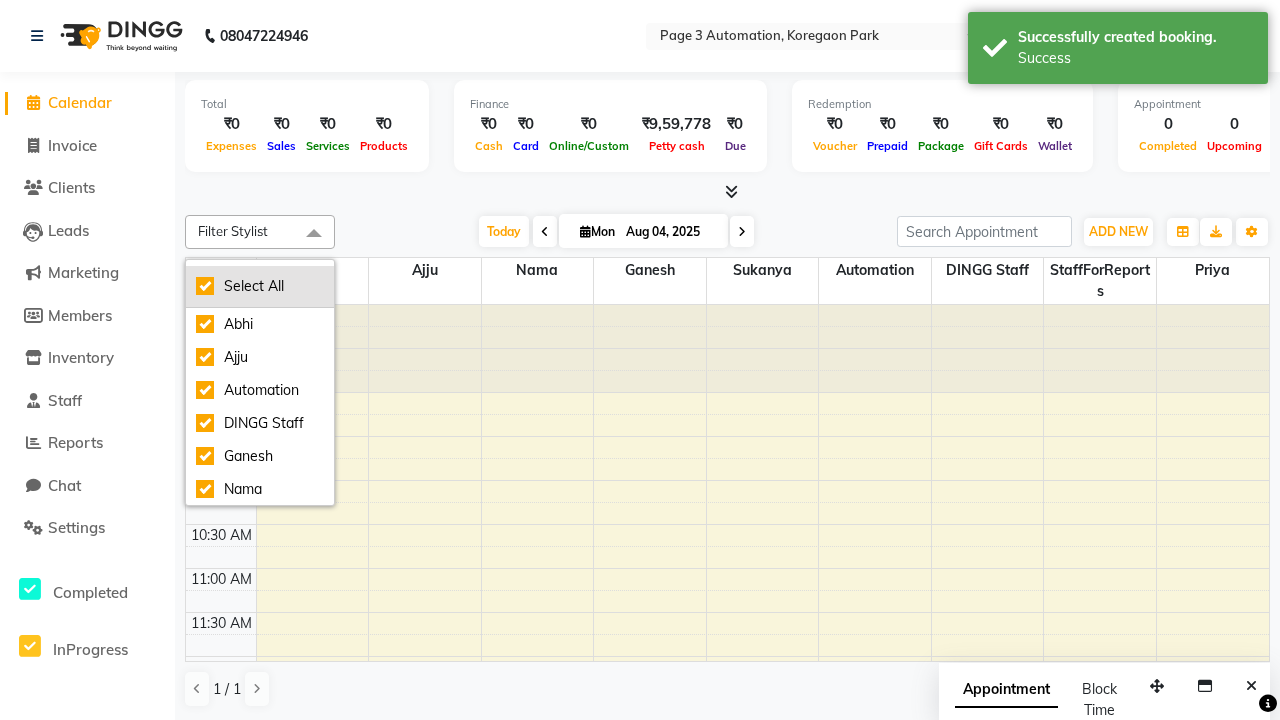 checkbox on "true" 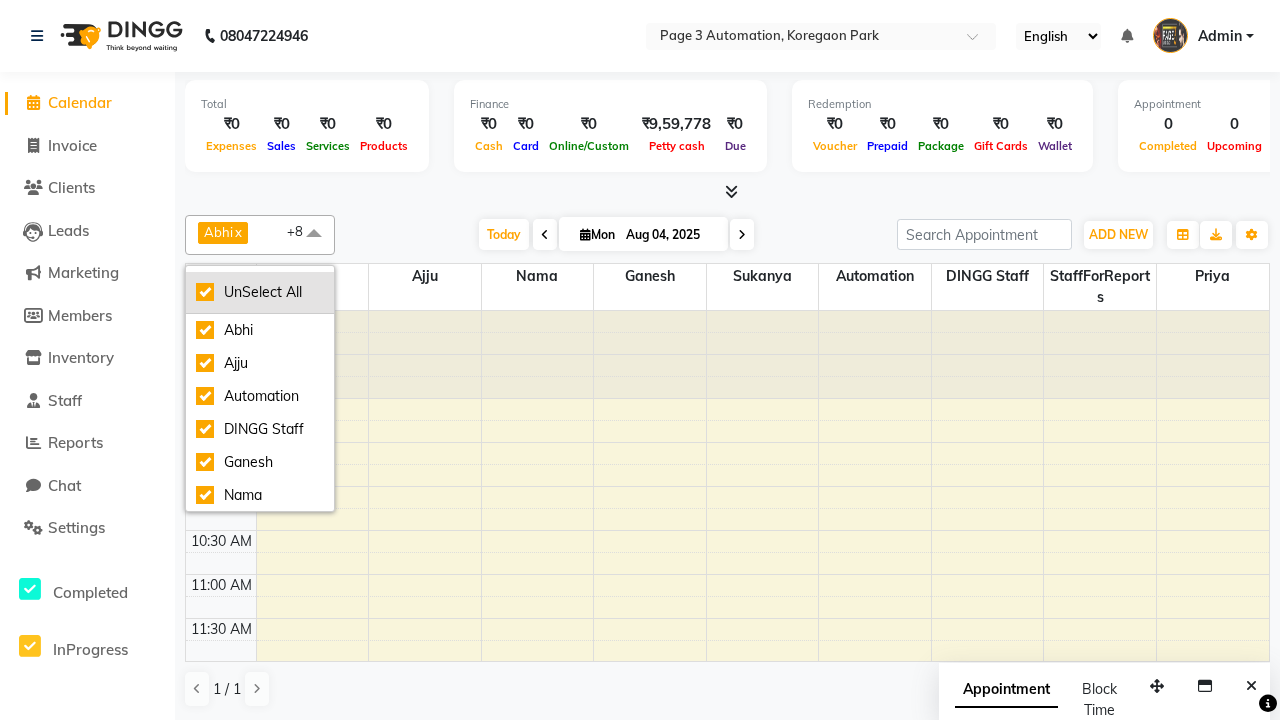 click on "UnSelect All" at bounding box center (260, 292) 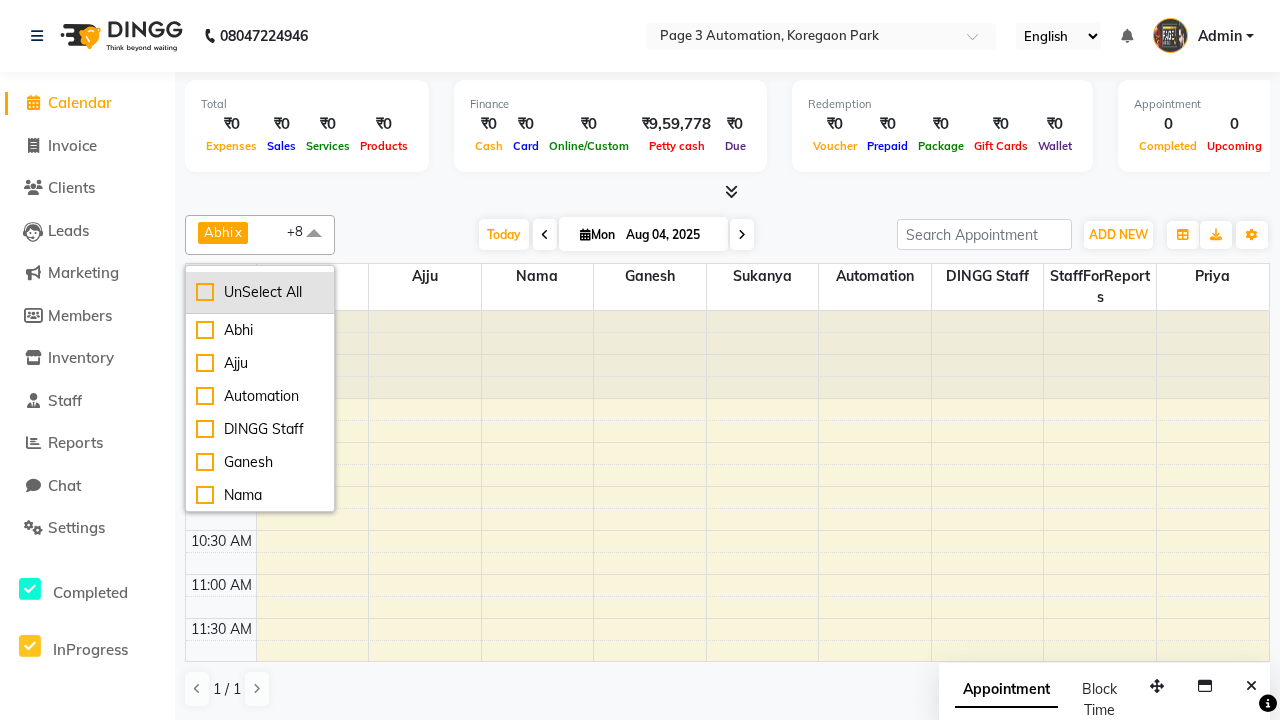 checkbox on "false" 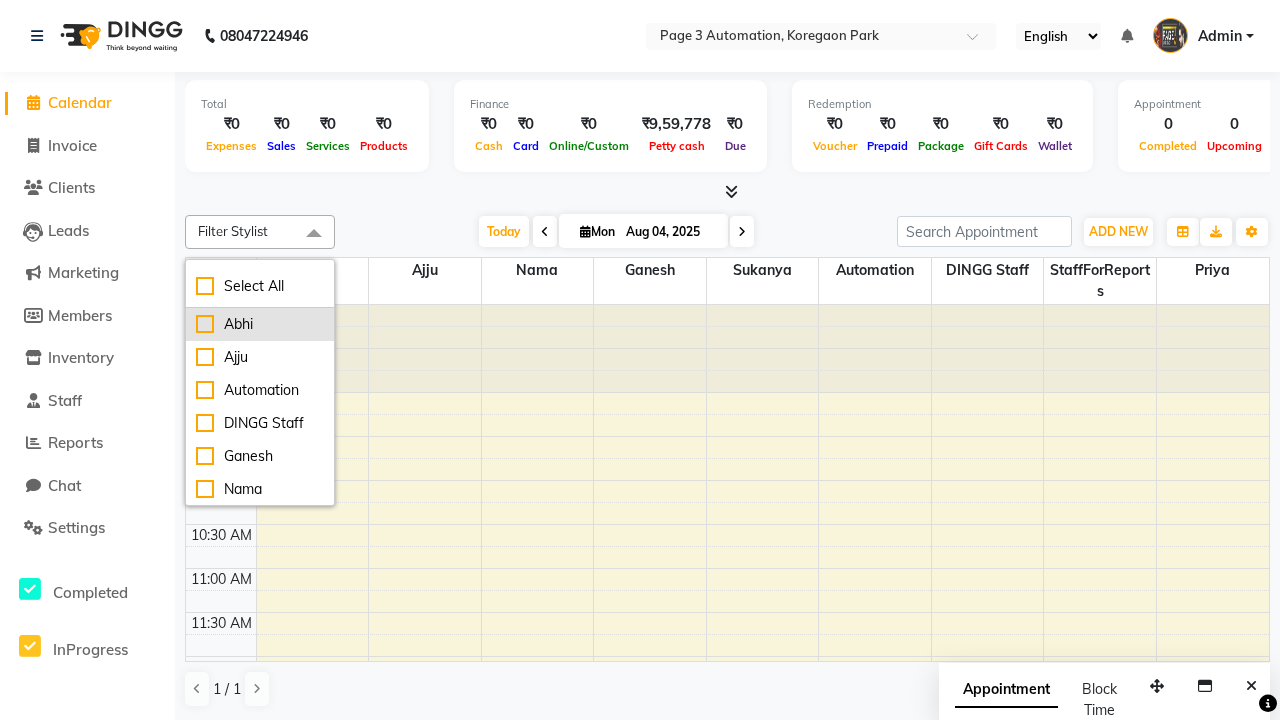 click on "Abhi" at bounding box center (260, 324) 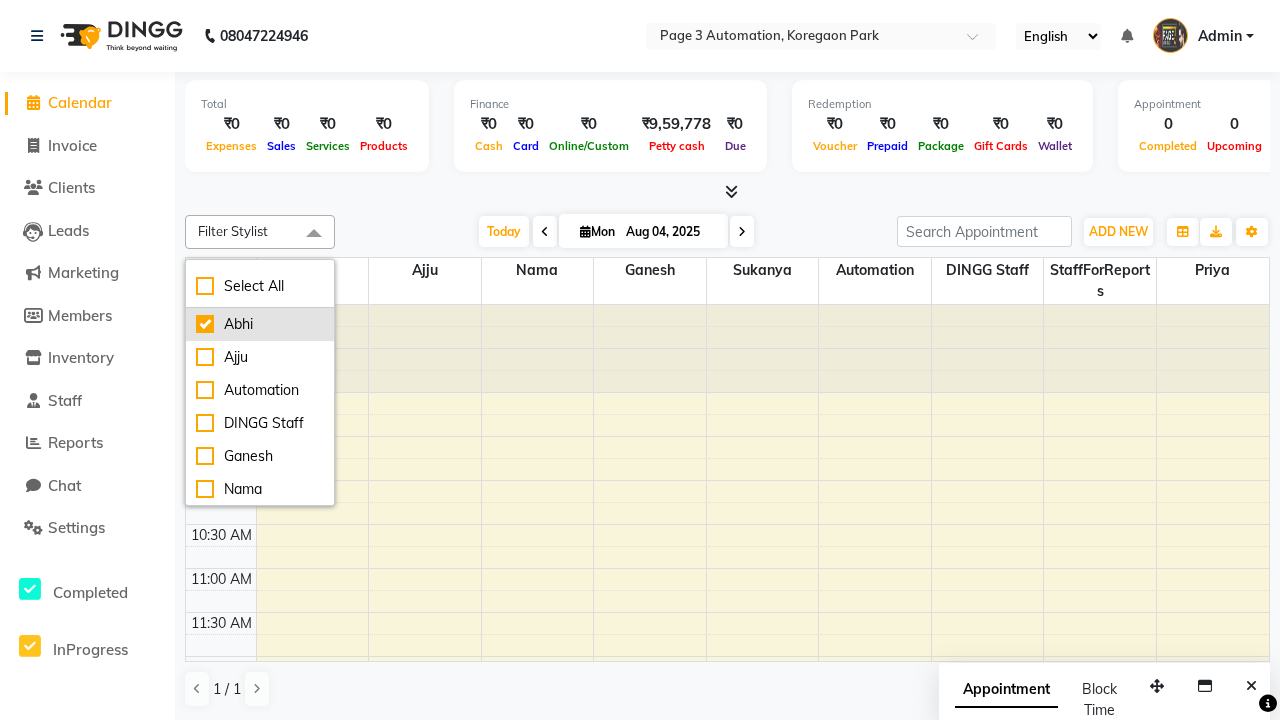 checkbox on "true" 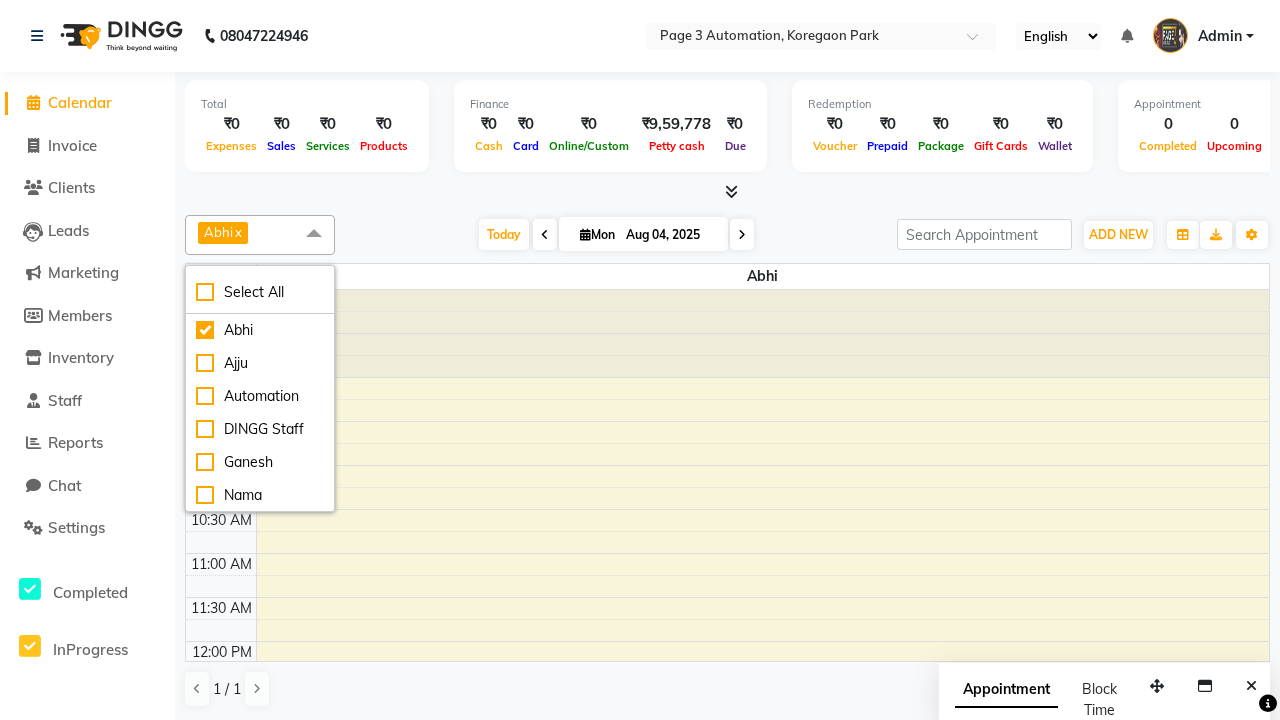 click at bounding box center [314, 234] 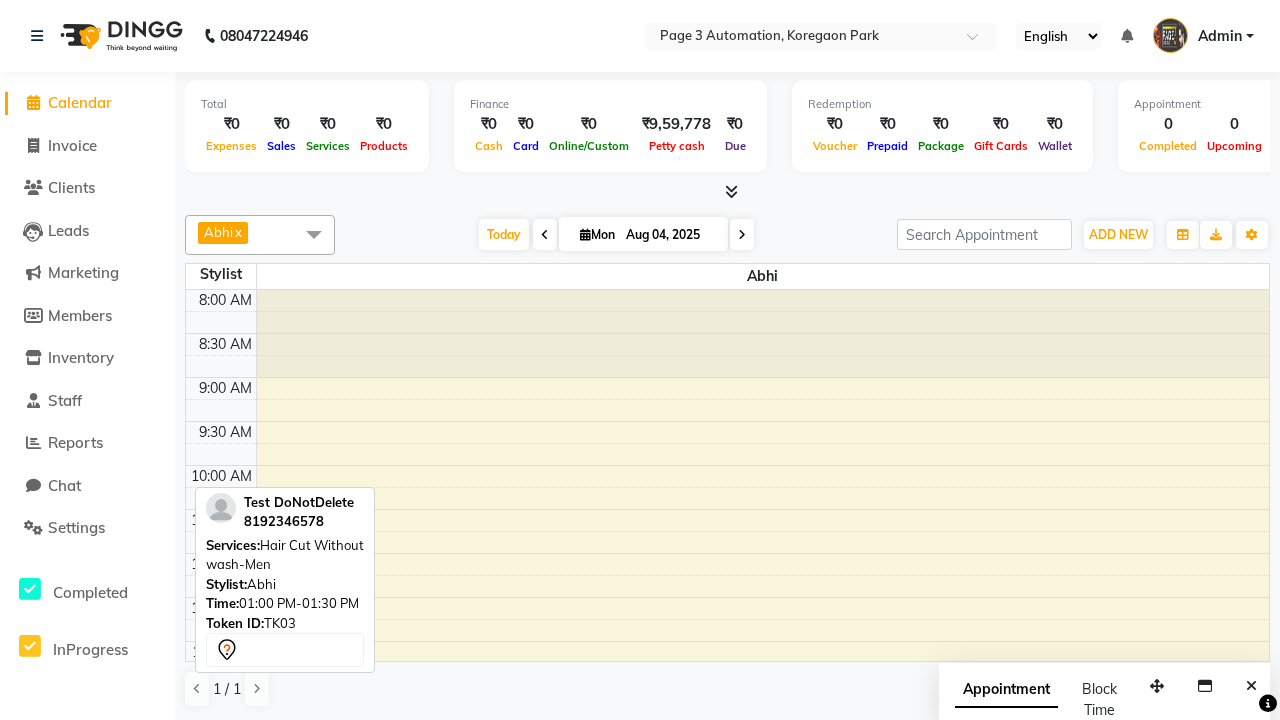scroll, scrollTop: 276, scrollLeft: 0, axis: vertical 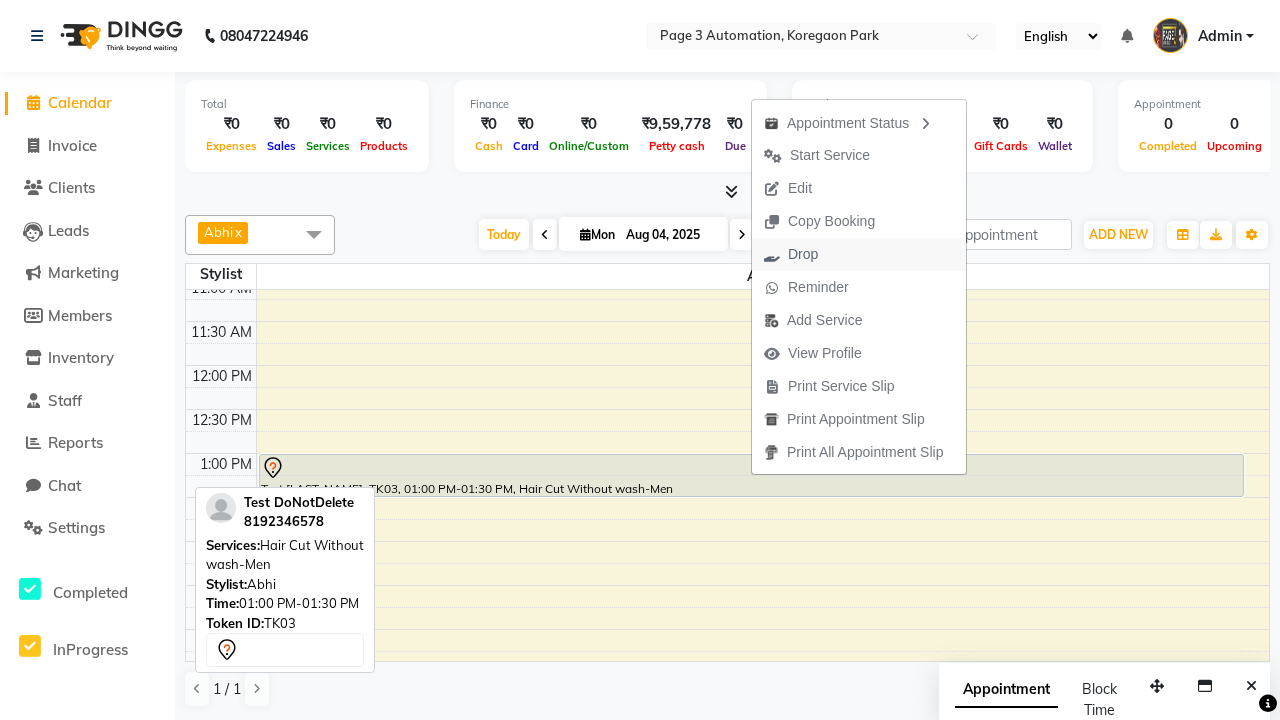 click on "Drop" at bounding box center [859, 254] 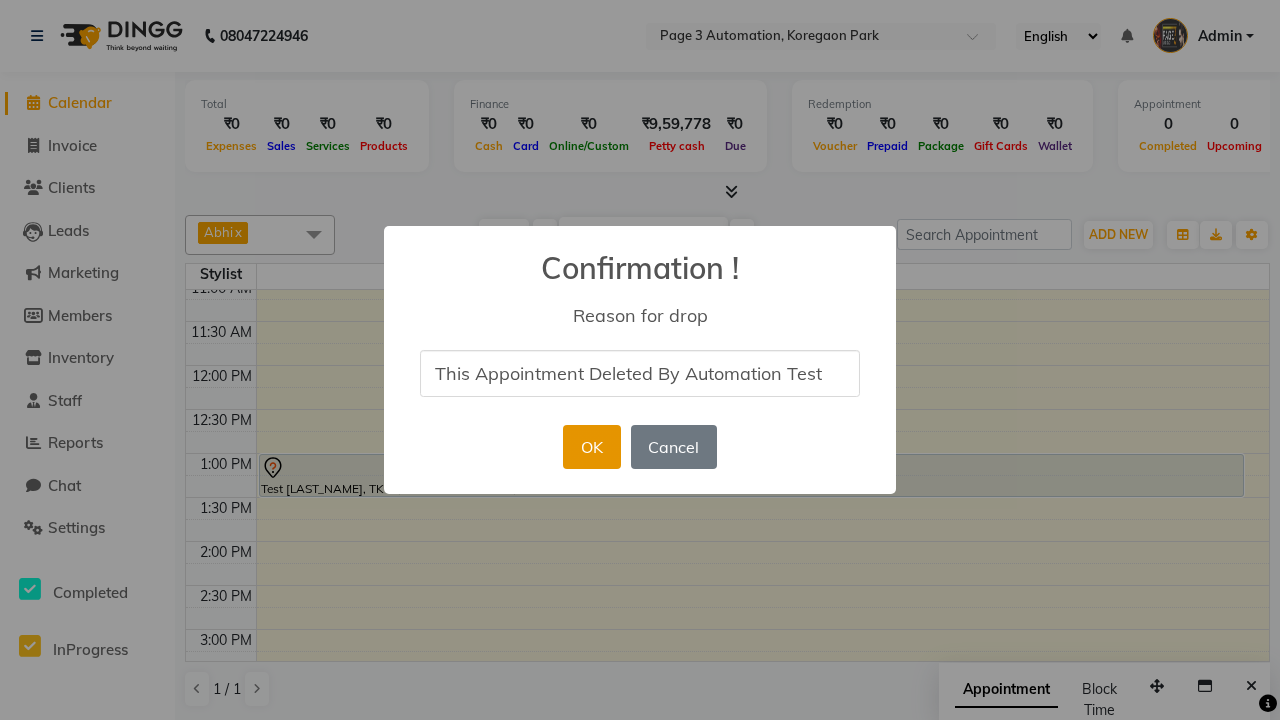 type on "This Appointment Deleted By Automation Test" 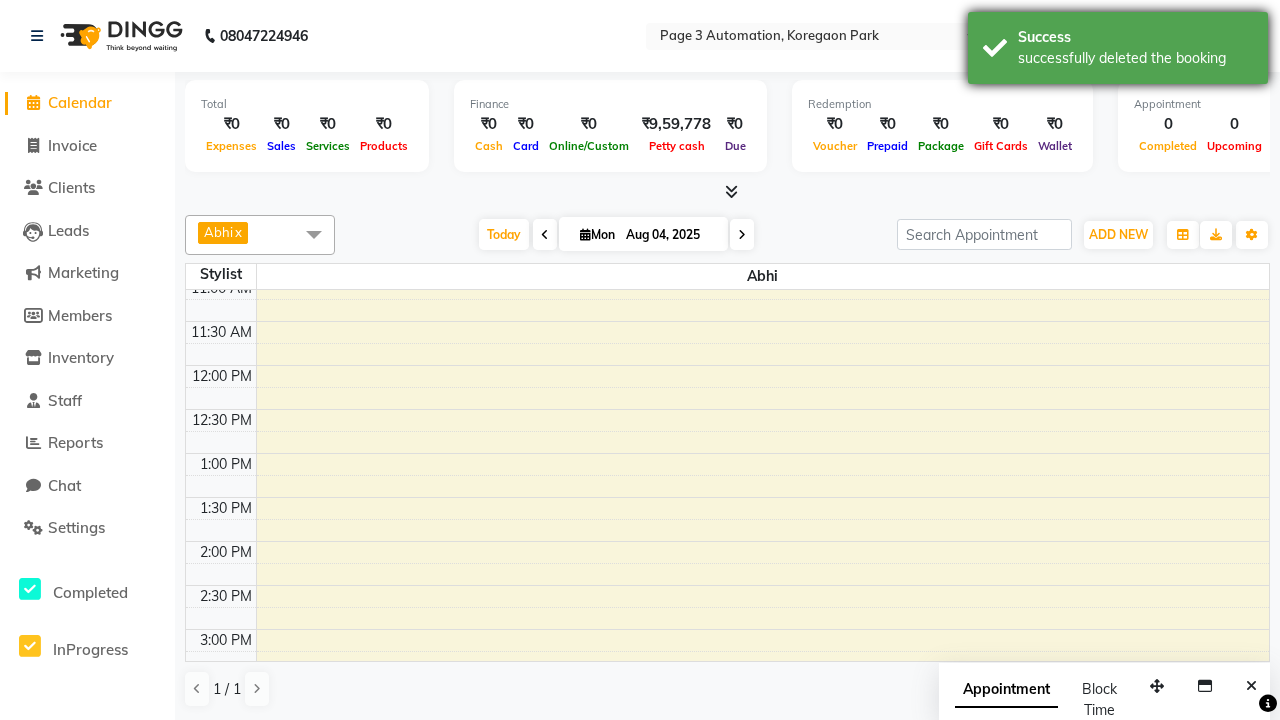 click on "successfully deleted the booking" at bounding box center (1135, 58) 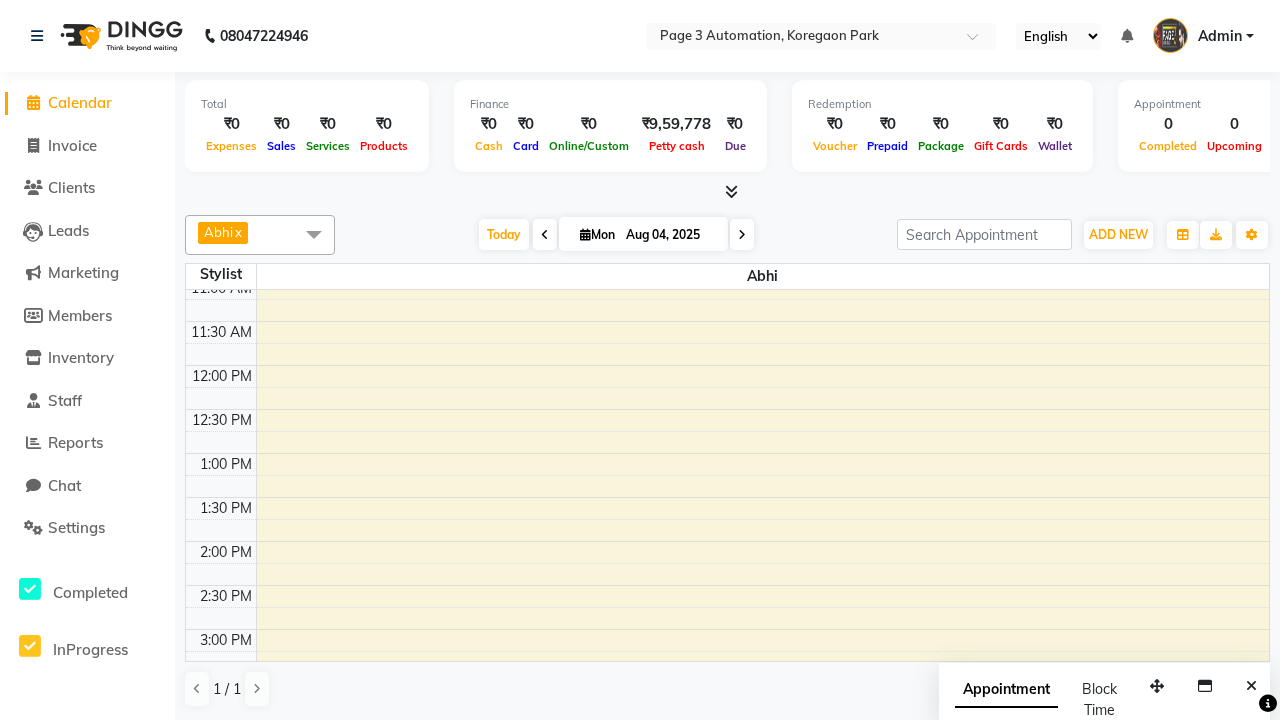 click at bounding box center [314, 234] 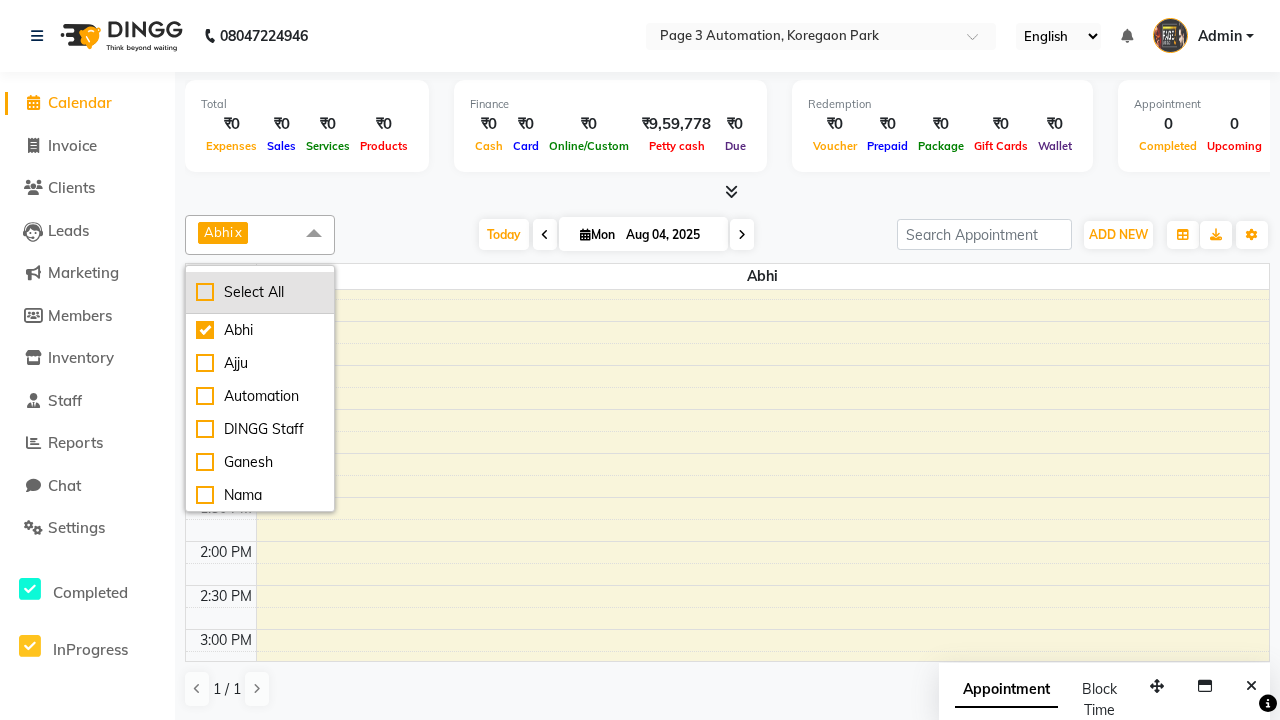 click on "Select All" at bounding box center (260, 292) 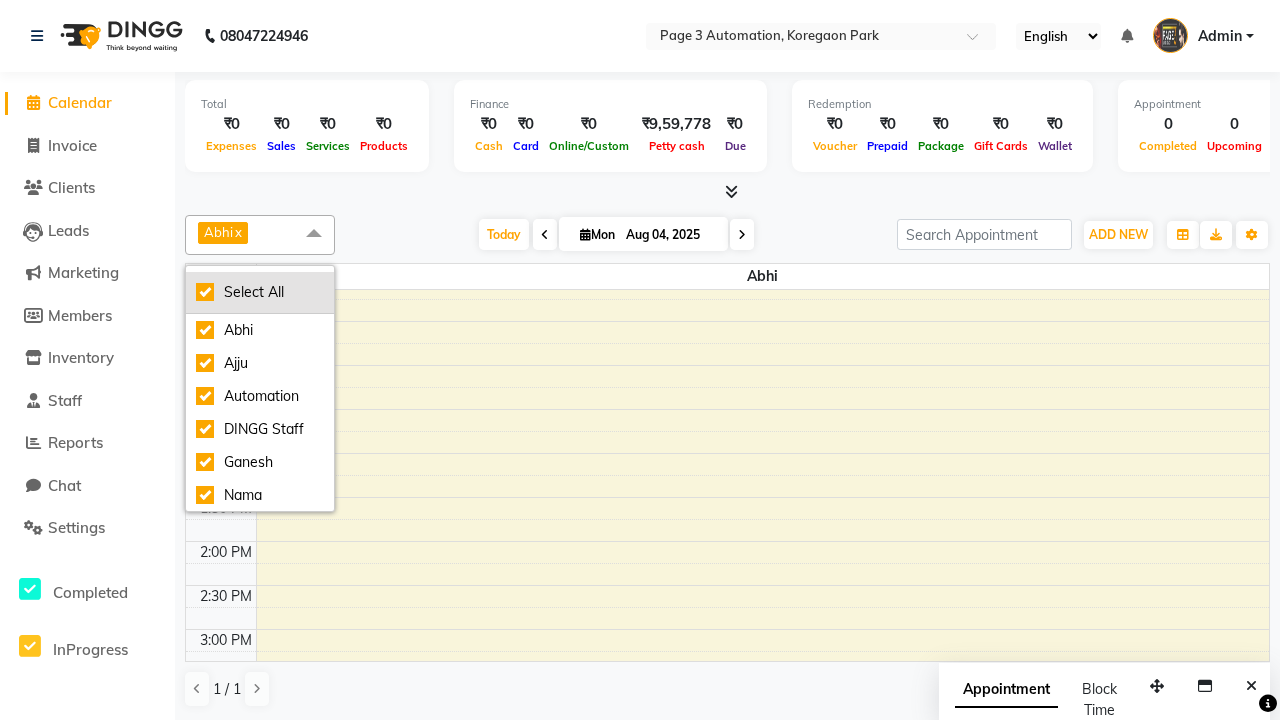 checkbox on "true" 